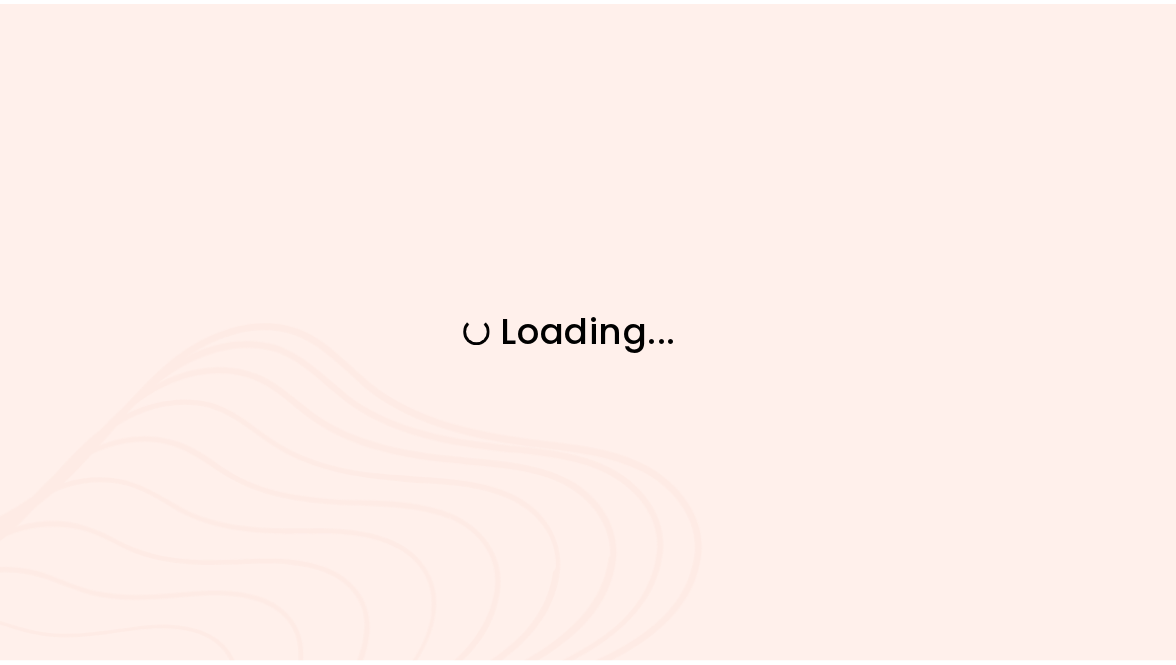 scroll, scrollTop: 0, scrollLeft: 0, axis: both 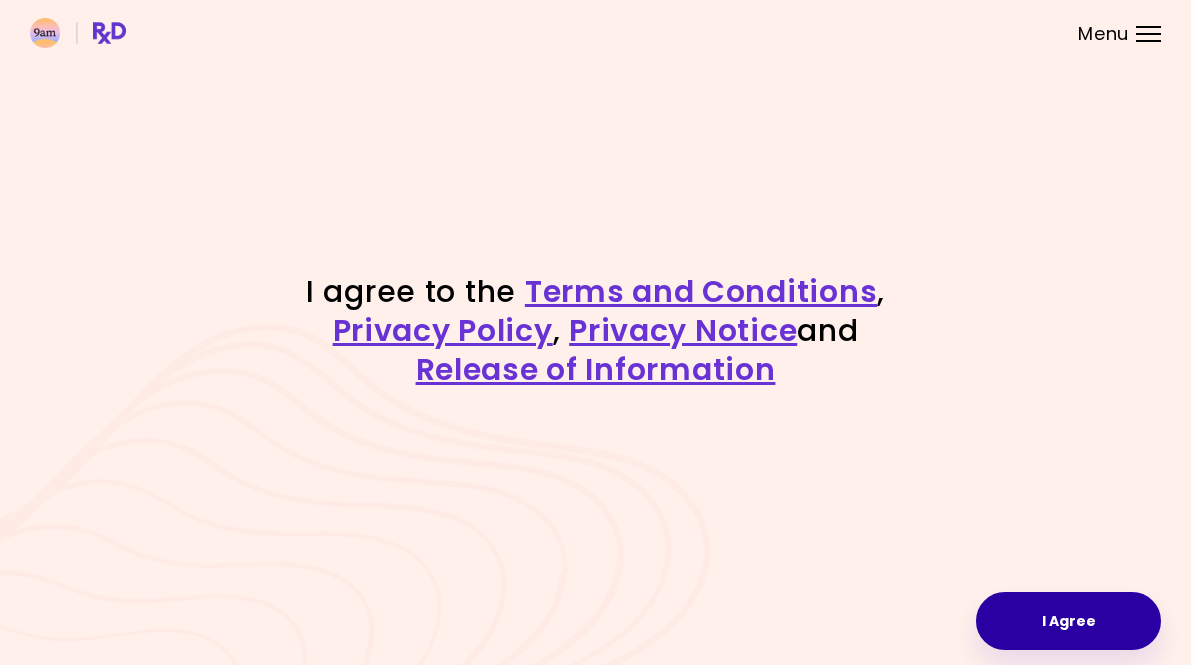 click on "I Agree" at bounding box center [1068, 621] 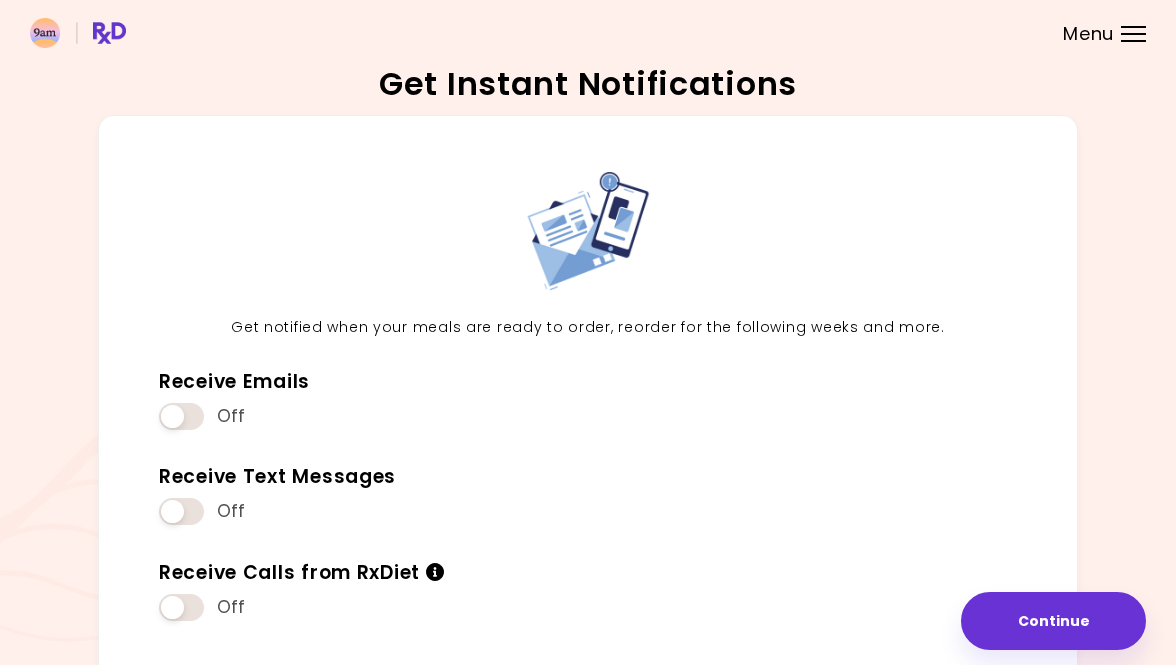 scroll, scrollTop: 111, scrollLeft: 0, axis: vertical 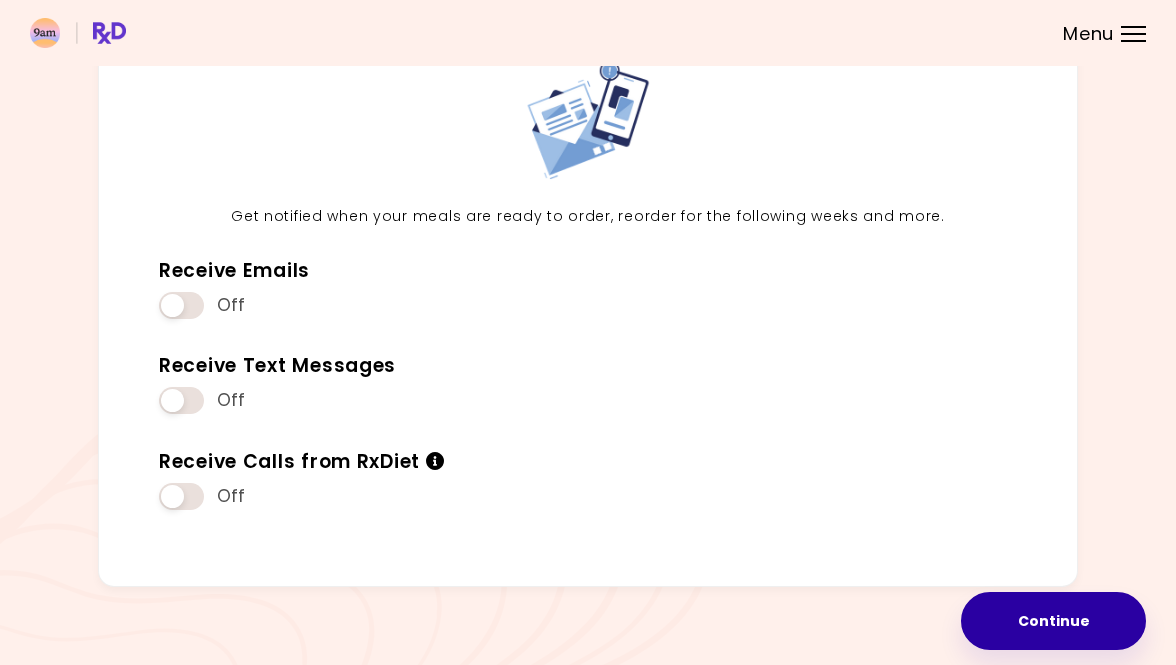 click on "Continue" at bounding box center [1053, 621] 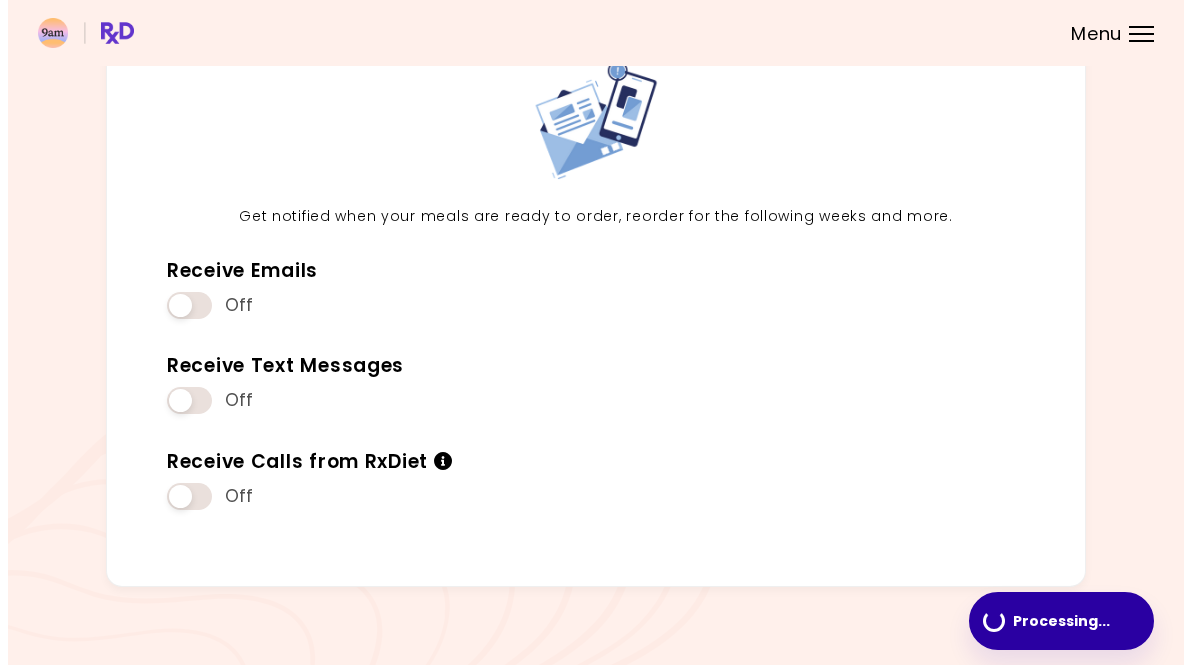 scroll, scrollTop: 0, scrollLeft: 0, axis: both 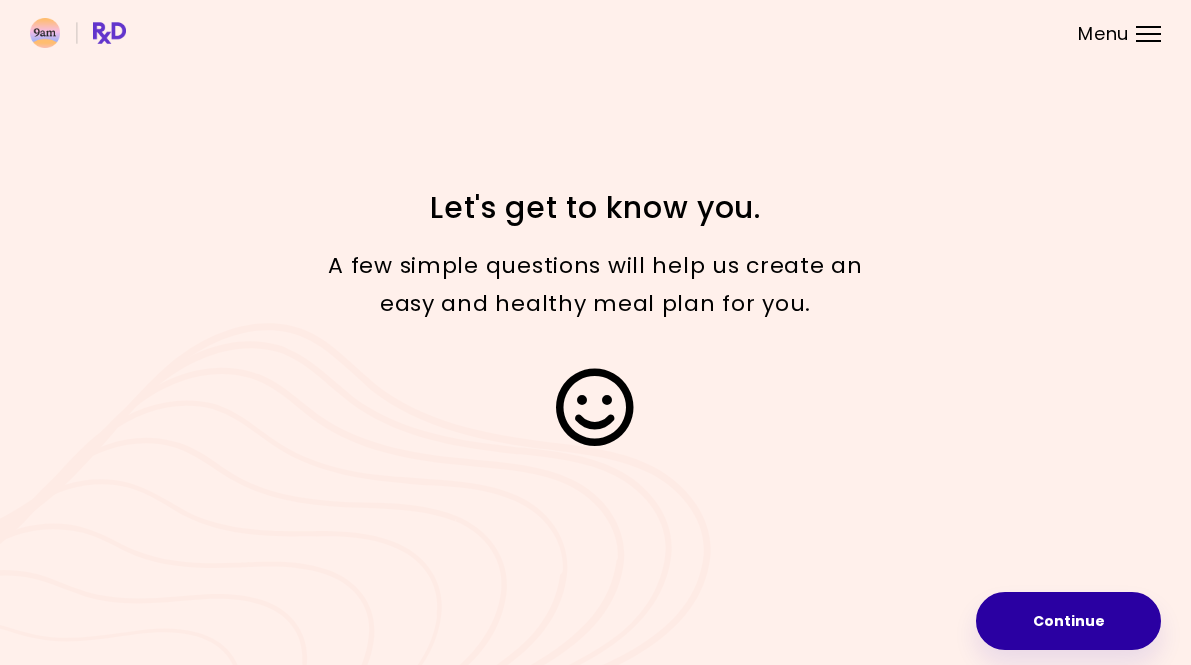 click on "Continue" at bounding box center (1068, 621) 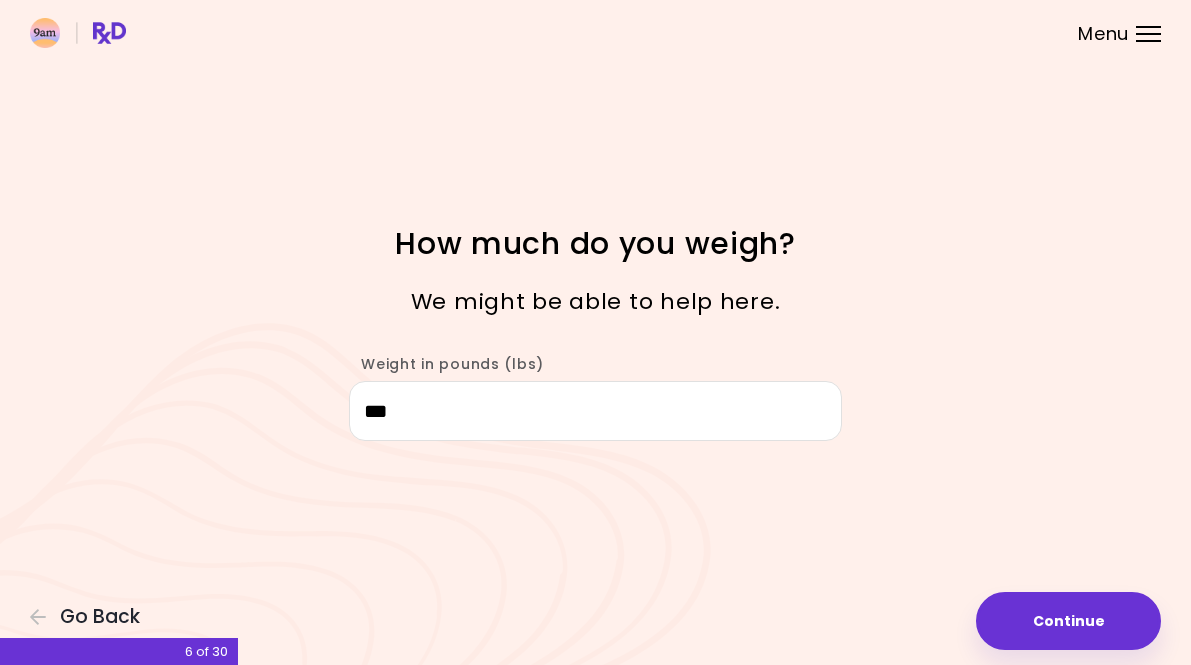 click on "***" at bounding box center [595, 411] 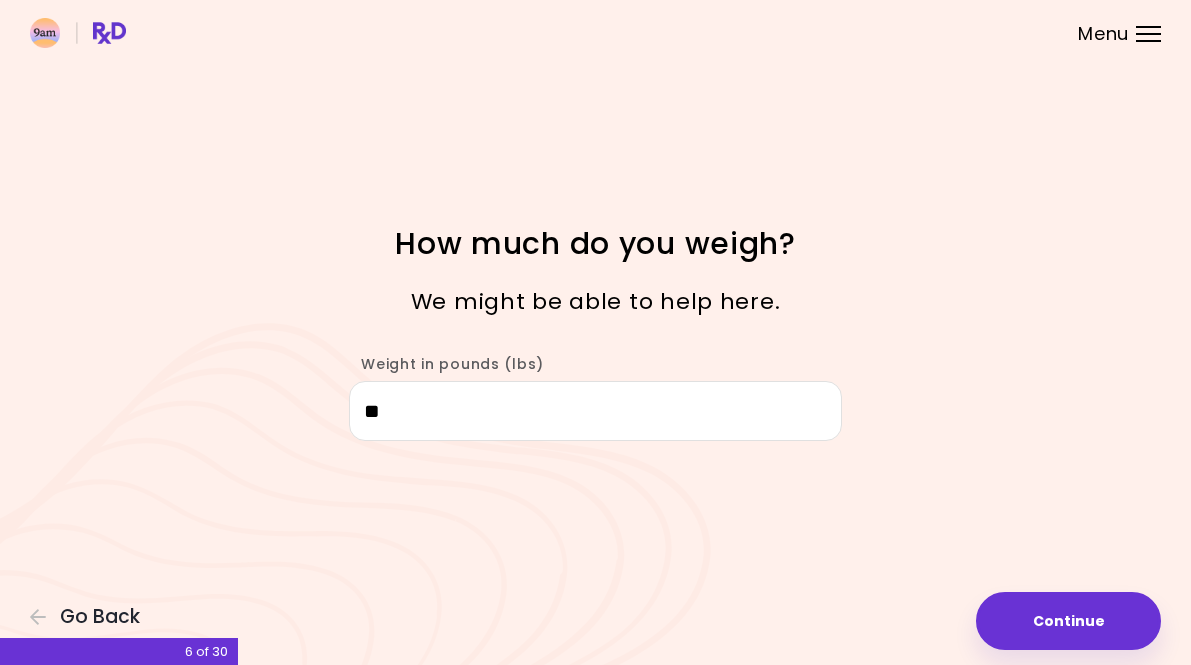 type on "*" 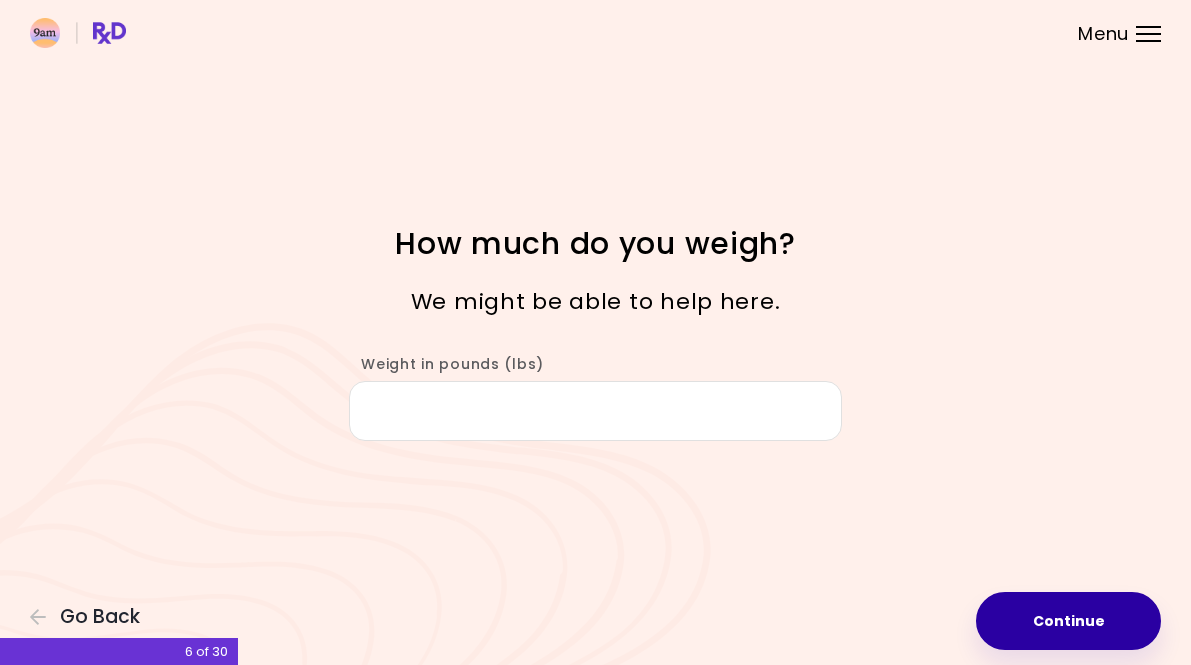 click on "Continue" at bounding box center (1068, 621) 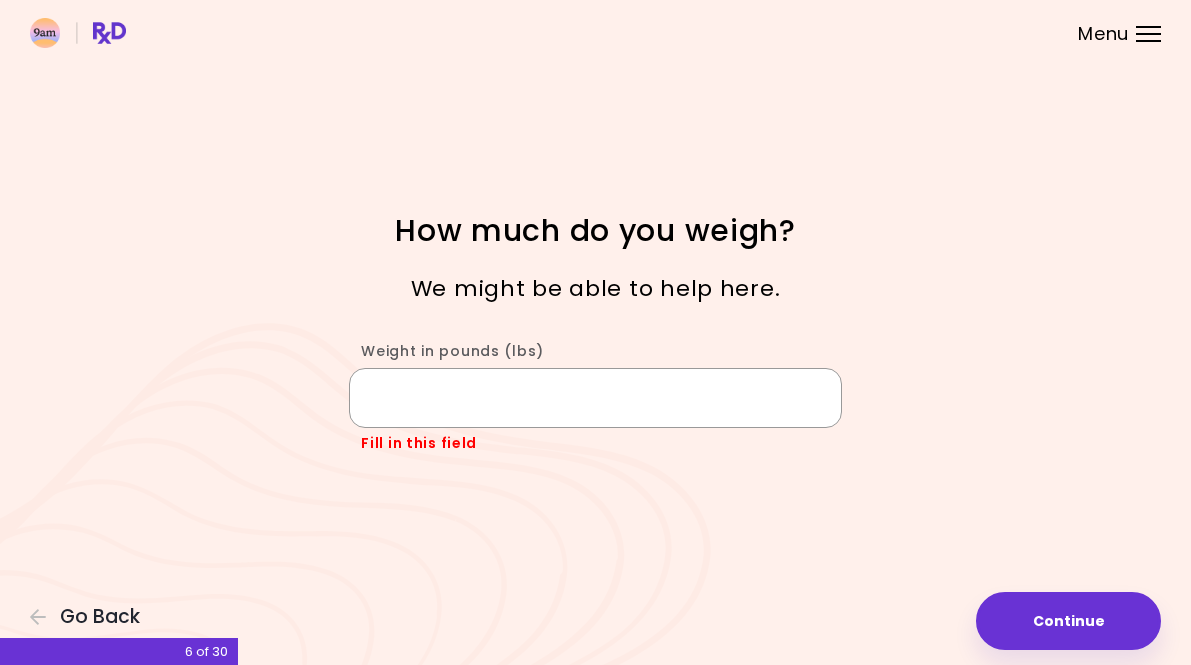 click on "Weight in pounds (lbs)" at bounding box center (595, 398) 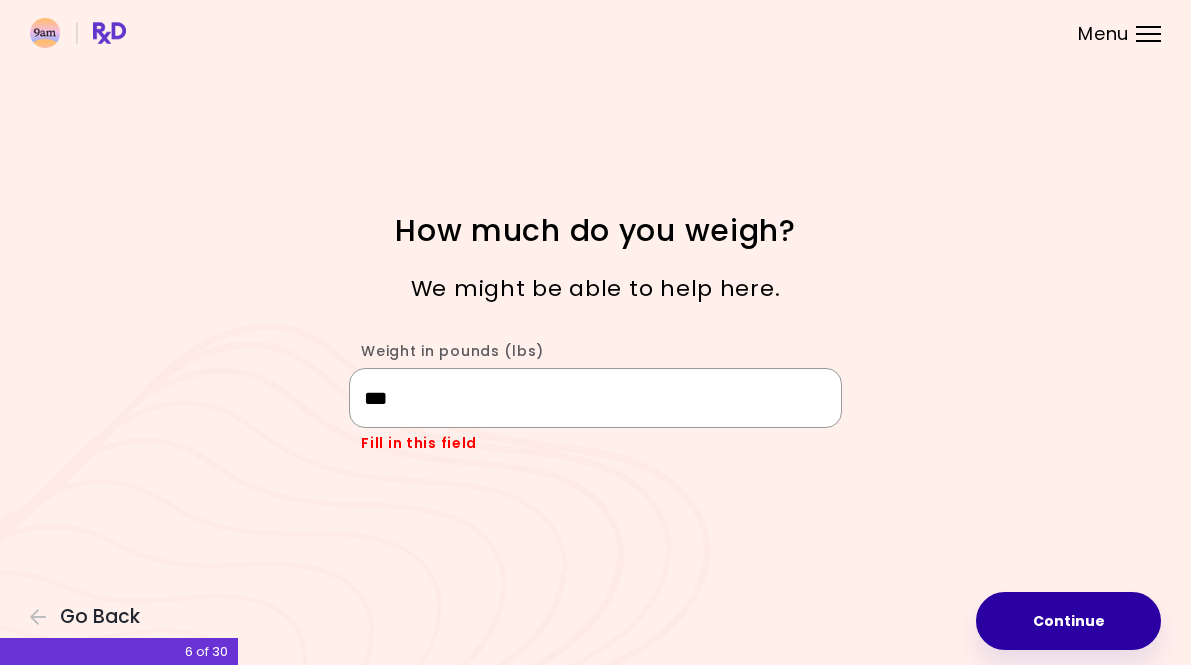 type on "***" 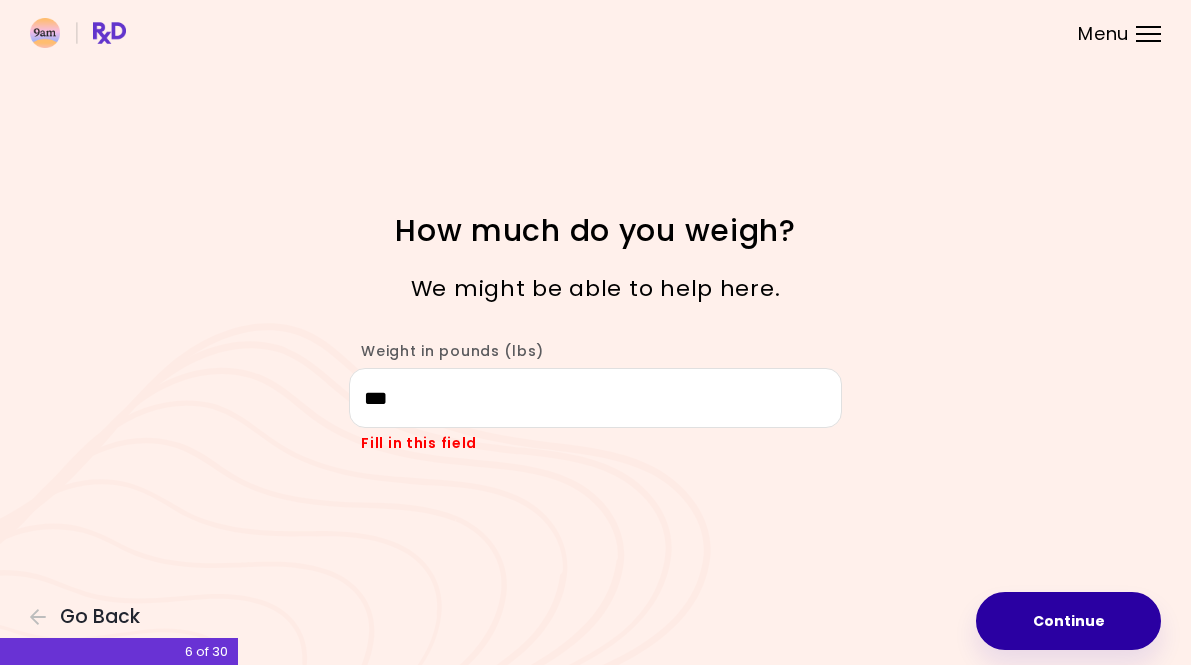 click on "Continue" at bounding box center (1068, 621) 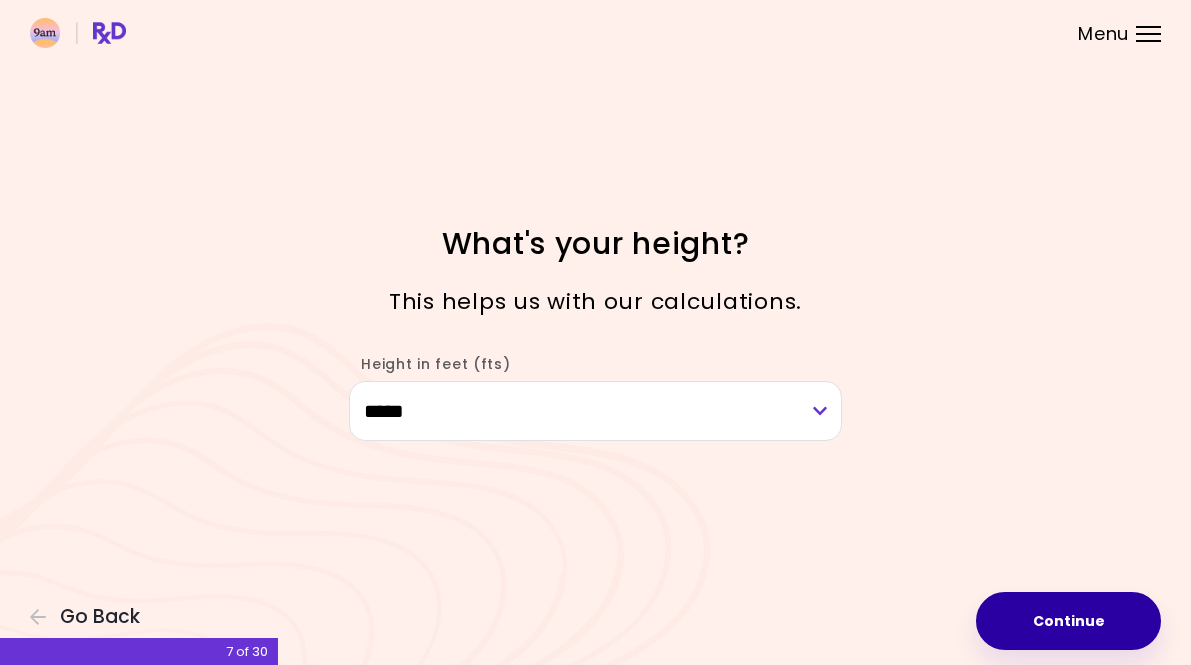 click on "Continue" at bounding box center (1068, 621) 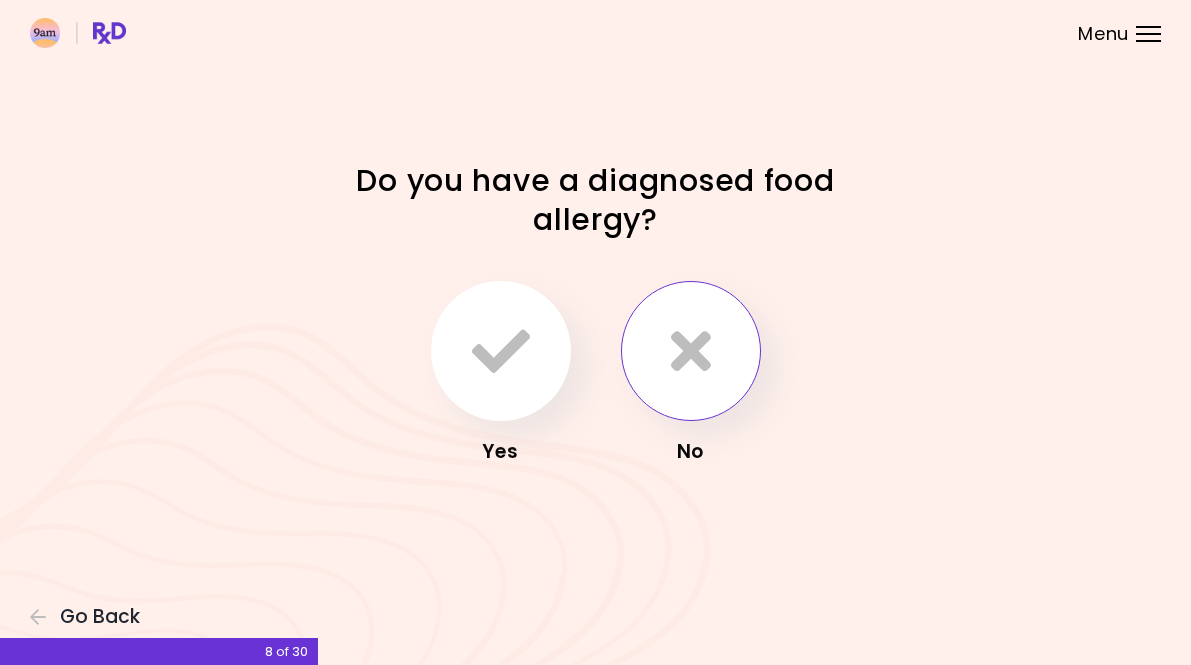 click at bounding box center (691, 351) 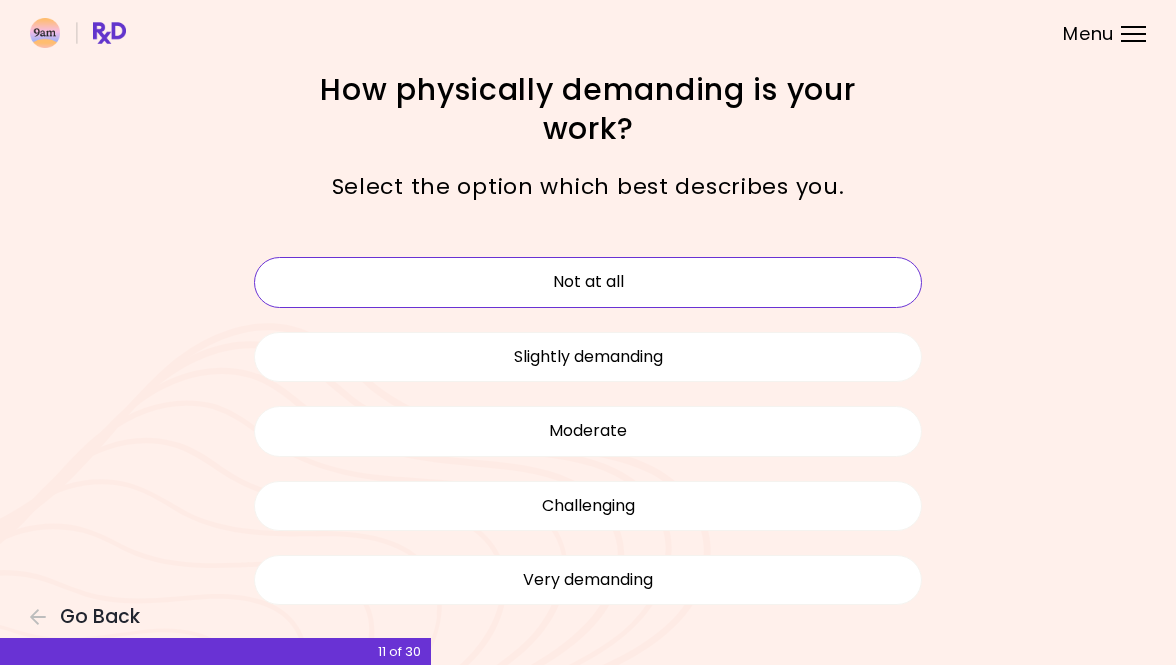 click on "Not at all" at bounding box center (588, 282) 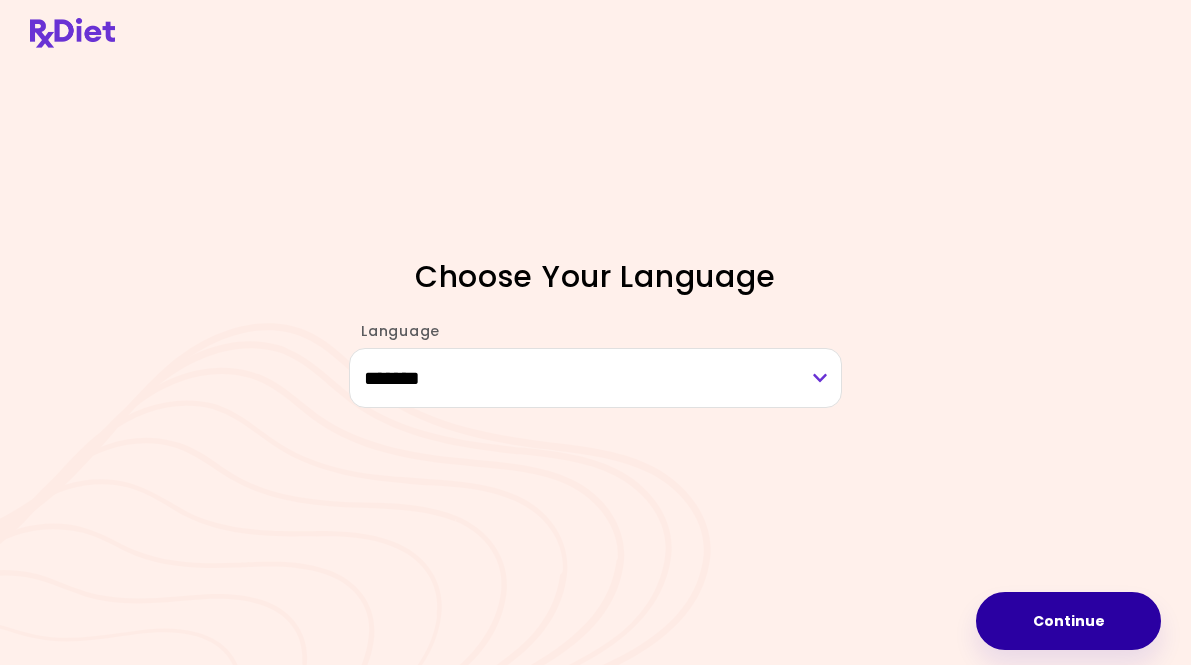 click on "Continue" at bounding box center [1068, 621] 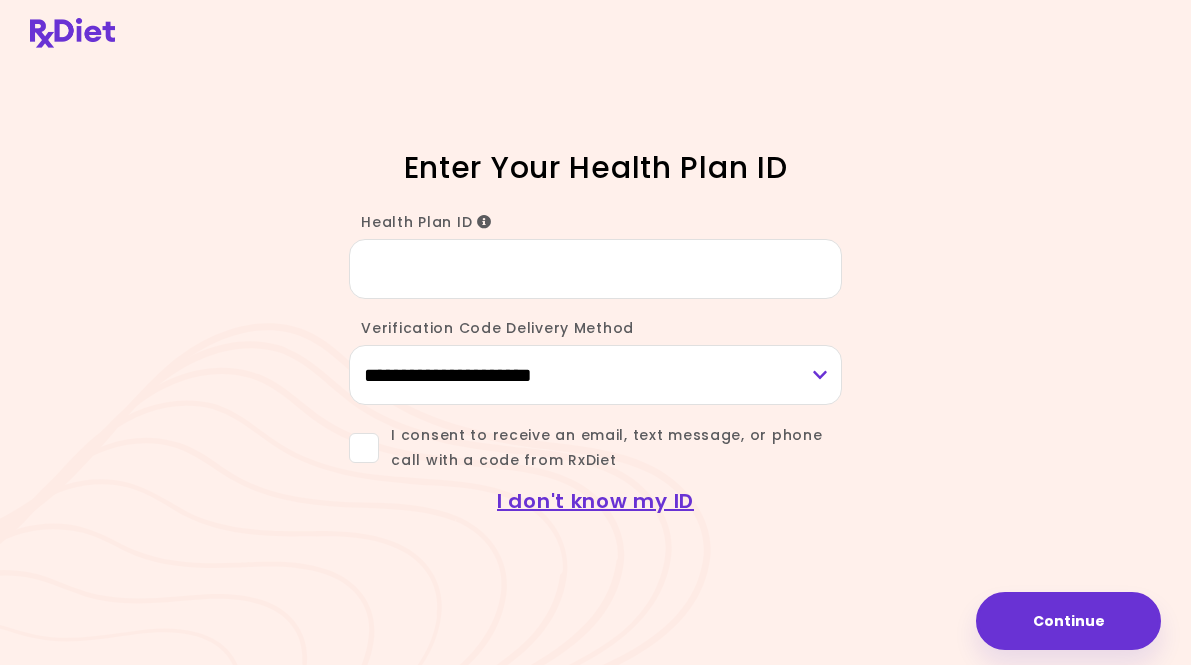 click at bounding box center [484, 222] 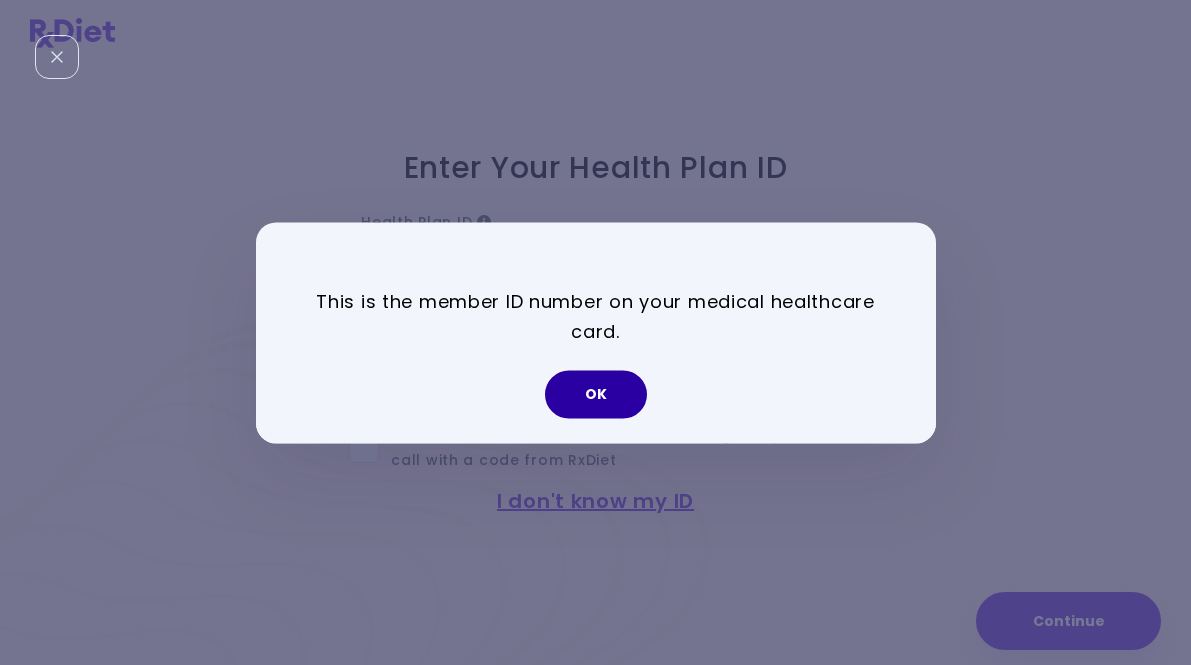 click on "OK" at bounding box center [596, 394] 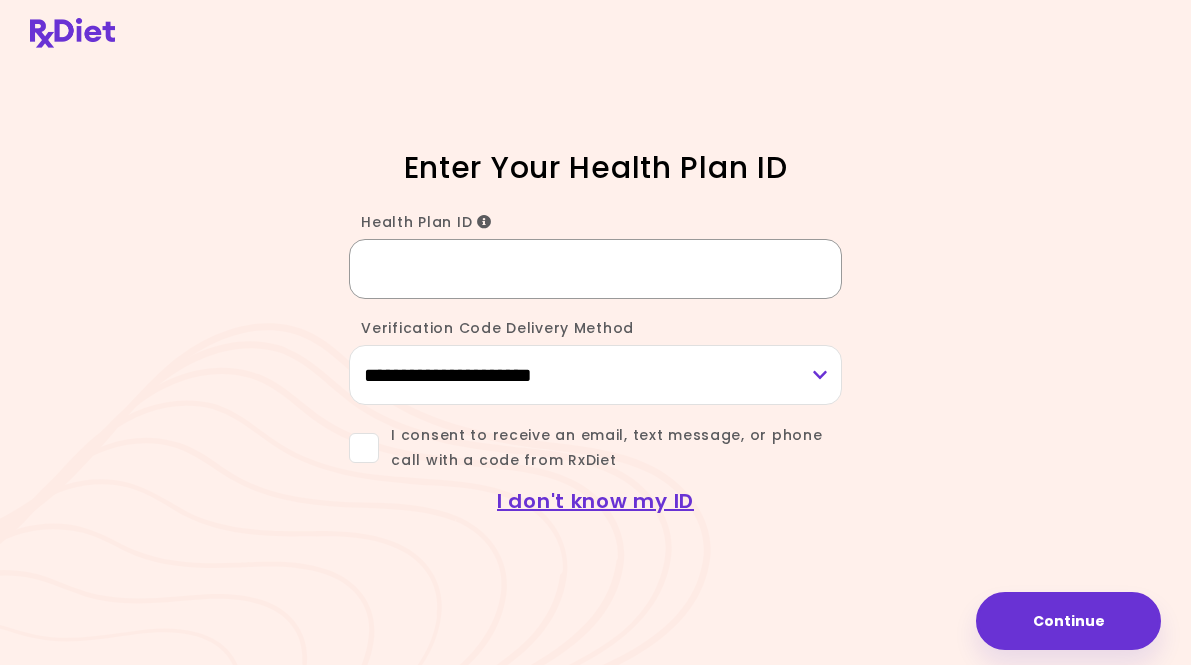 click on "Health Plan ID" at bounding box center [595, 269] 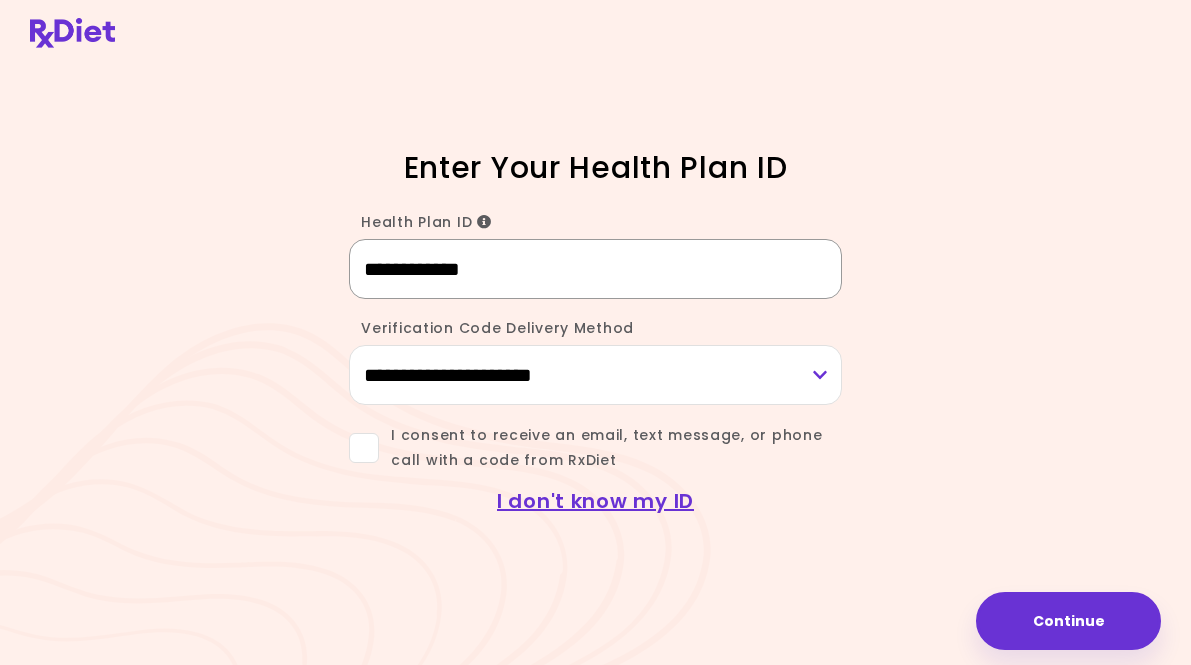type on "**********" 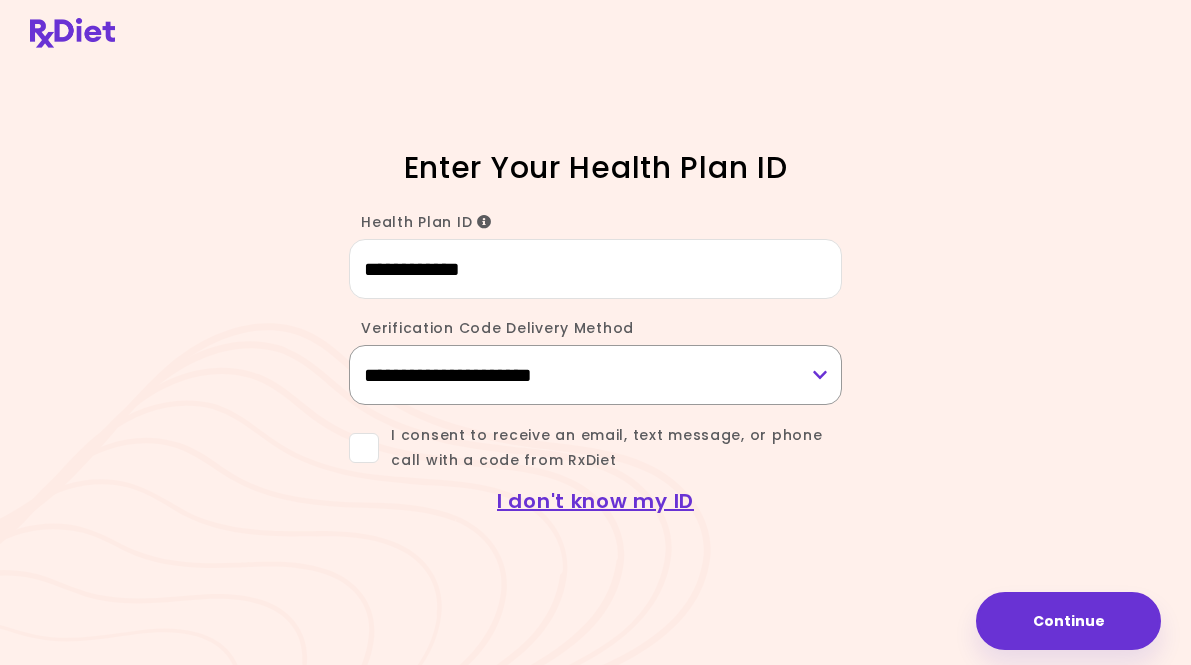 select on "***" 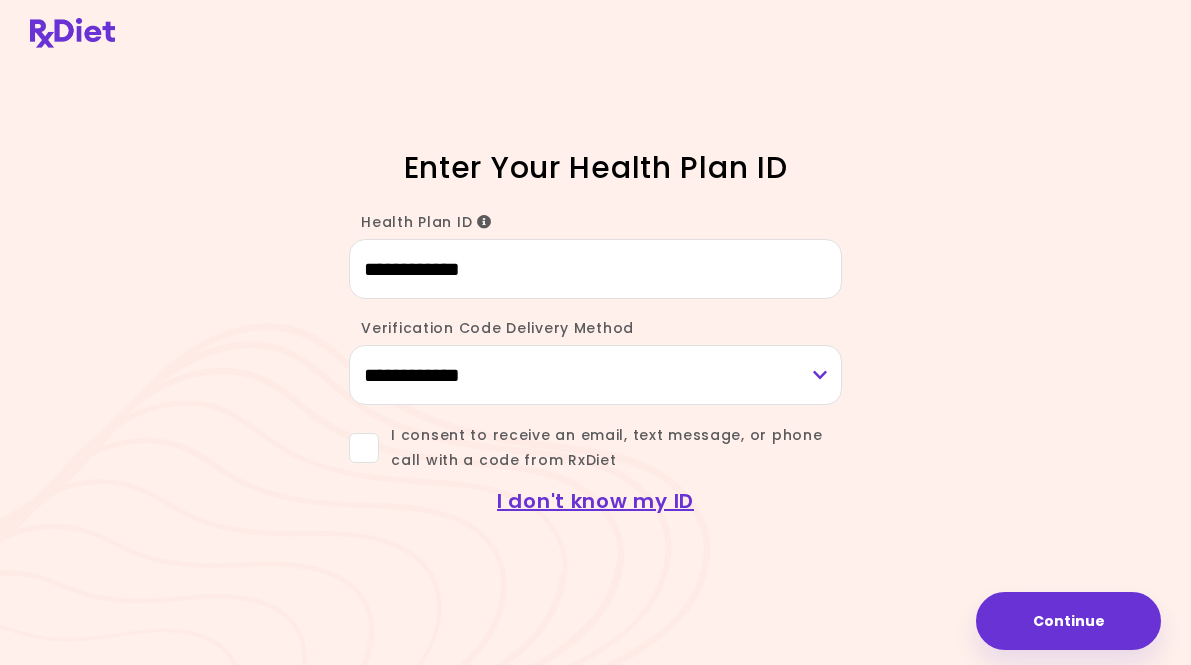 click at bounding box center (364, 448) 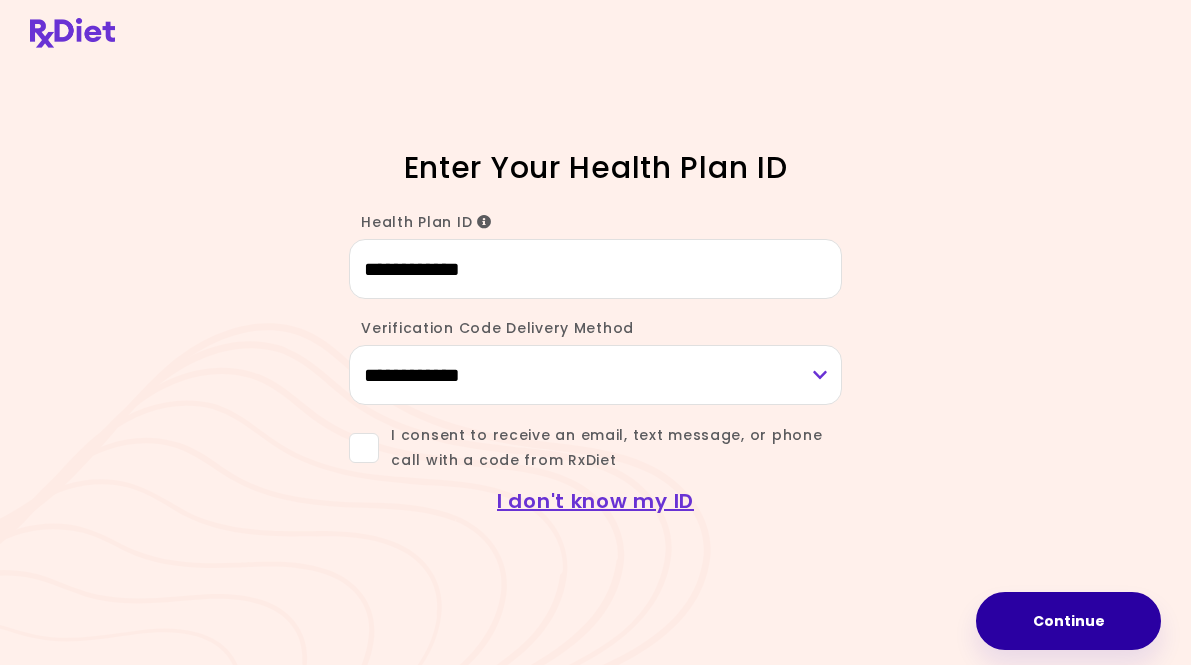 click on "Continue" at bounding box center (1068, 621) 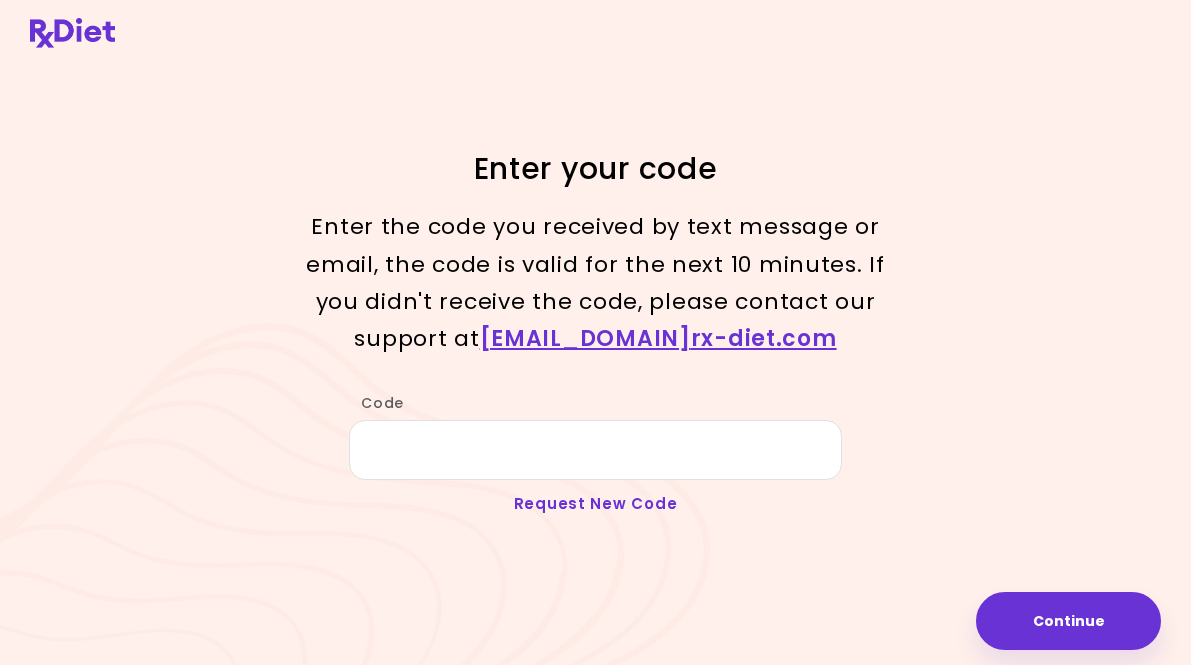 click on "Request New Code" at bounding box center [596, 503] 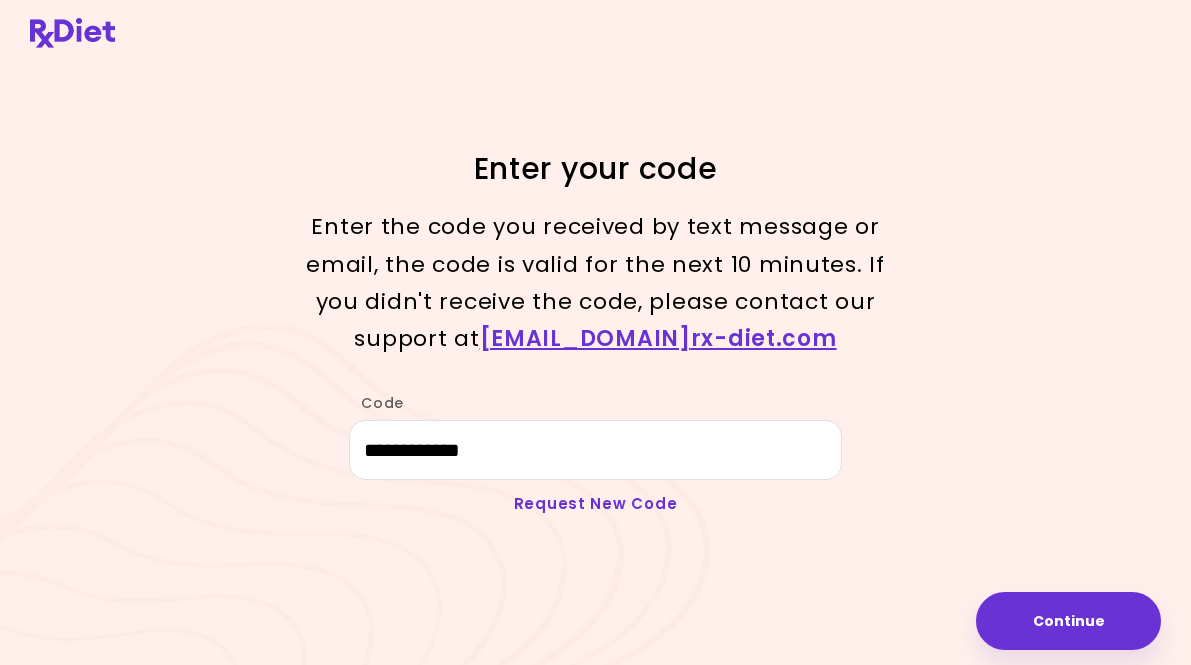 select on "***" 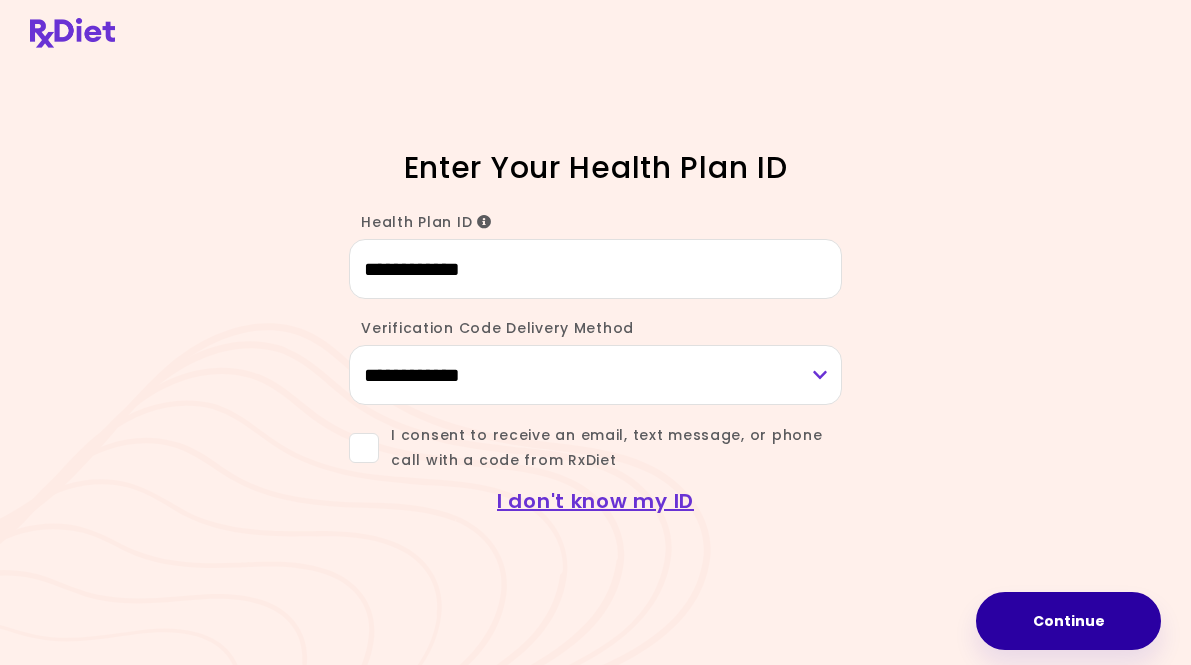 click on "Continue" at bounding box center (1068, 621) 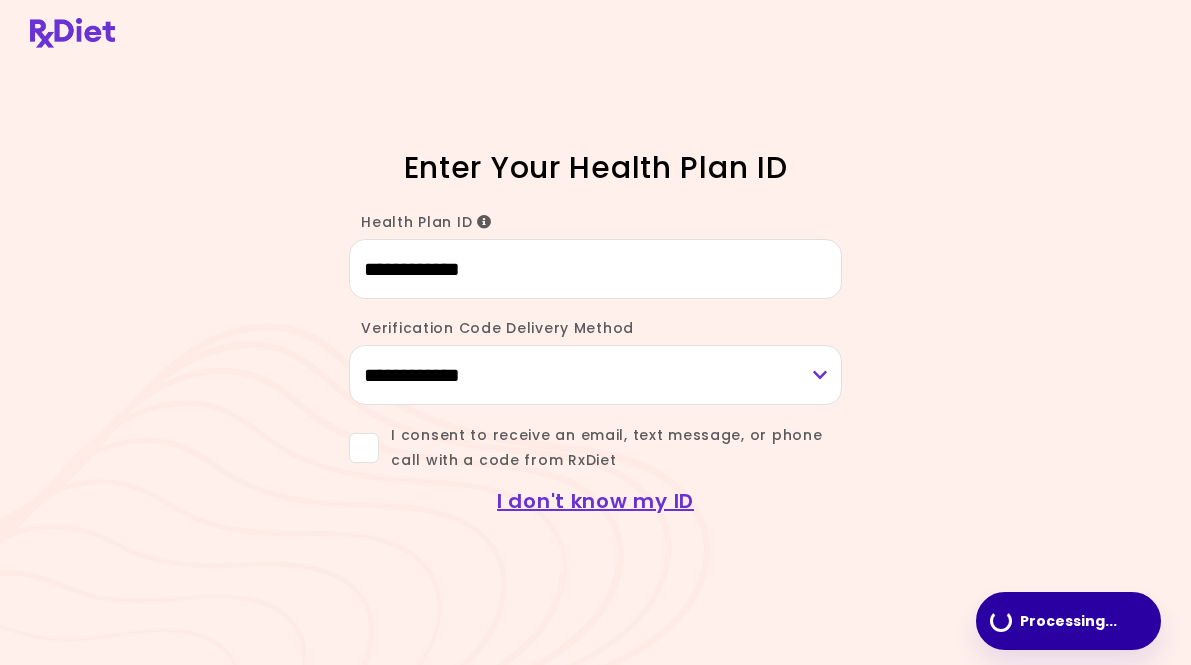 type 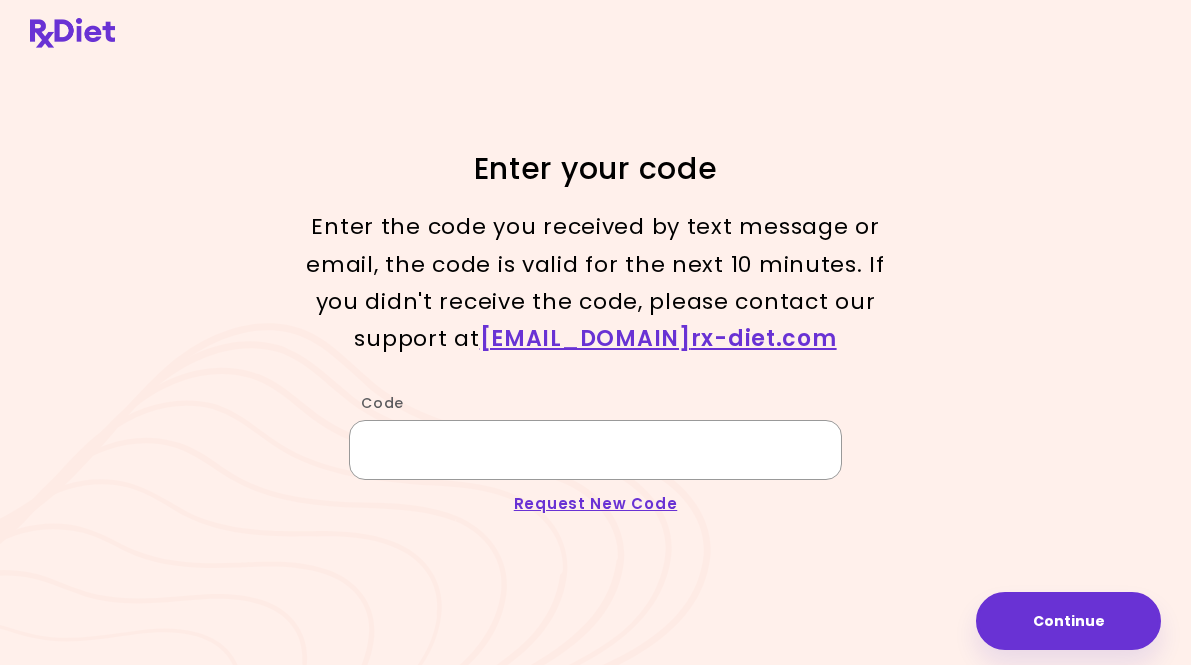 click on "Code" at bounding box center (595, 450) 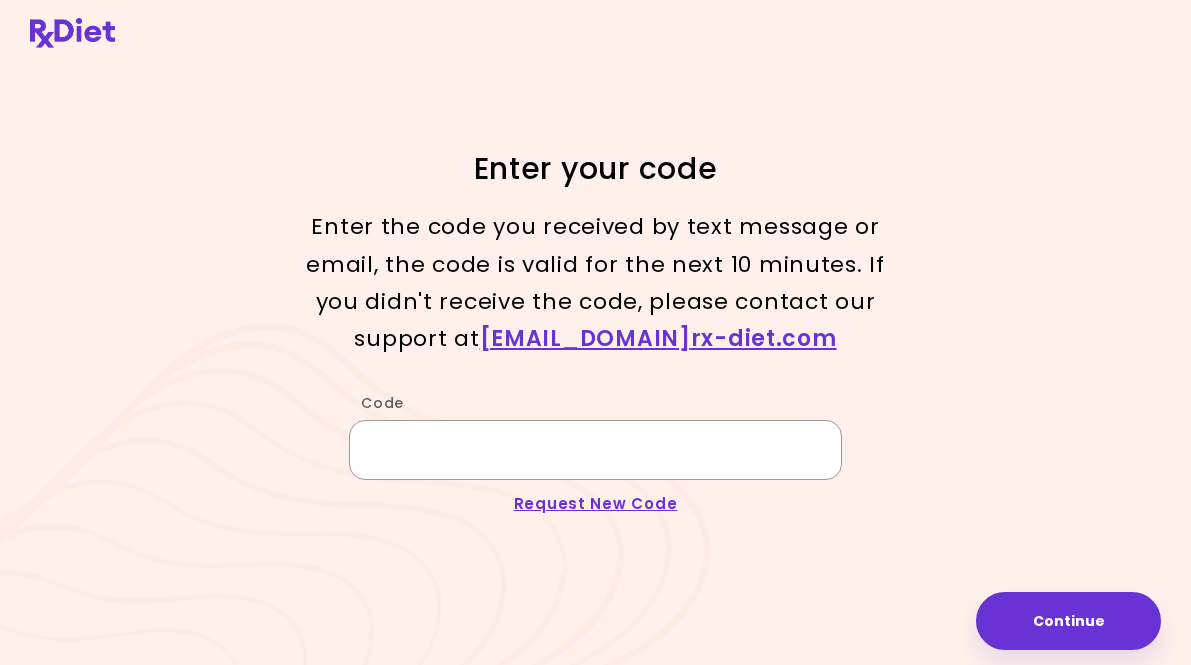 click on "Code" at bounding box center (595, 450) 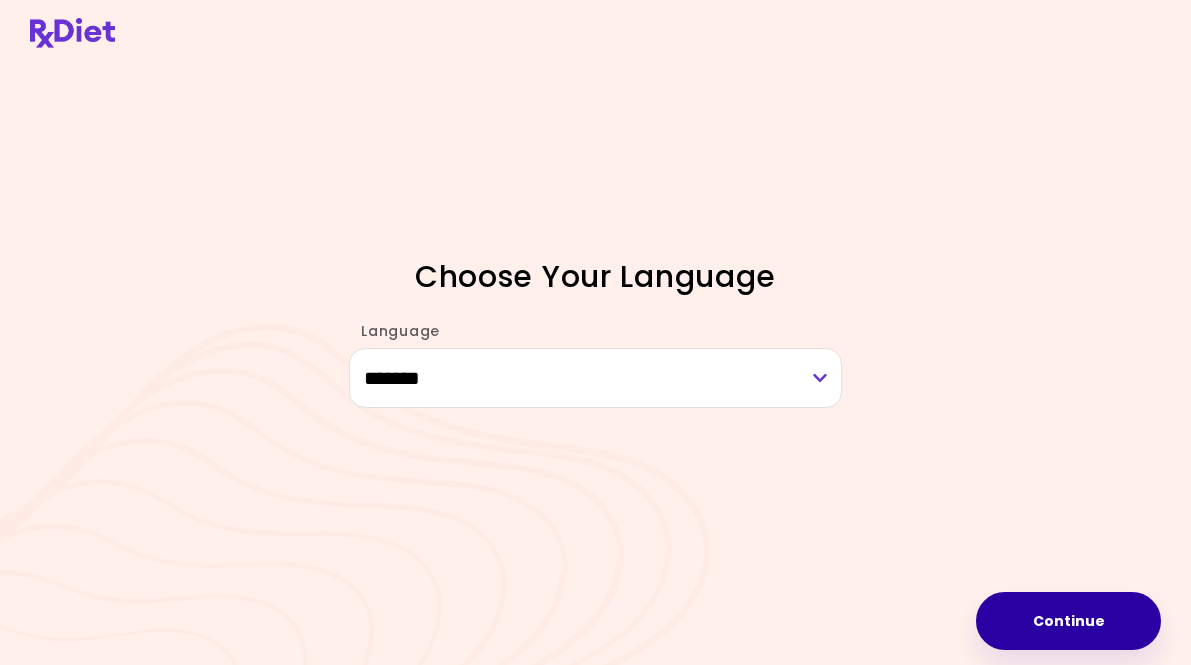 click on "Continue" at bounding box center (1068, 621) 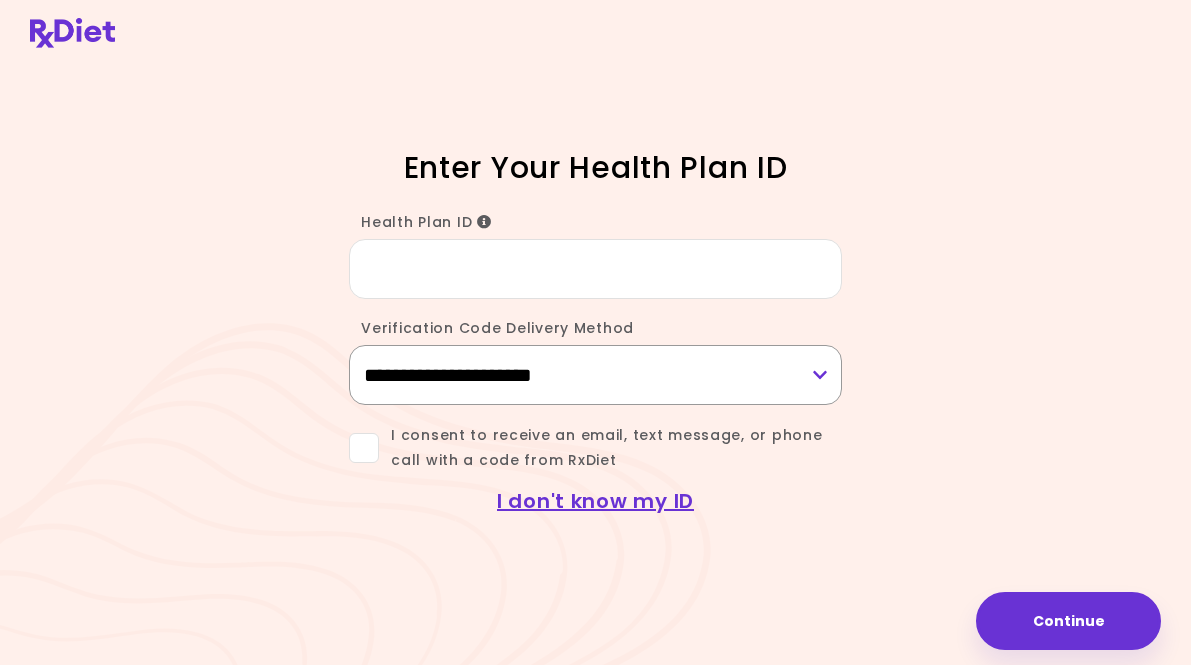 select on "*****" 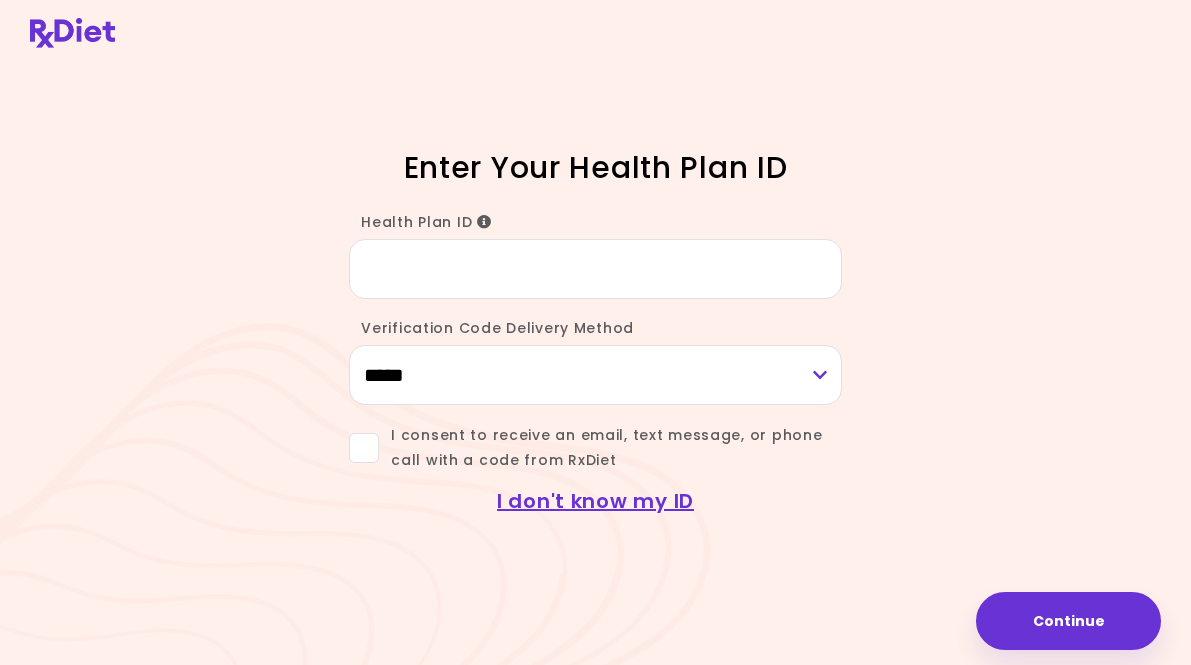 click at bounding box center [364, 448] 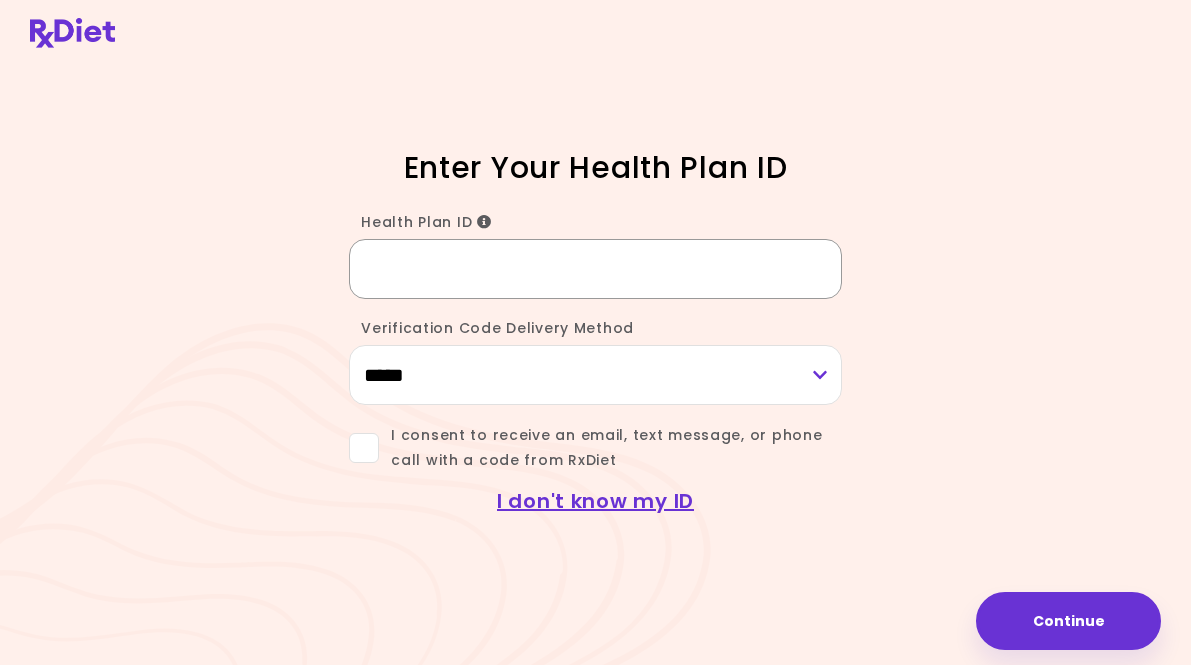 click on "Health Plan ID" at bounding box center [595, 269] 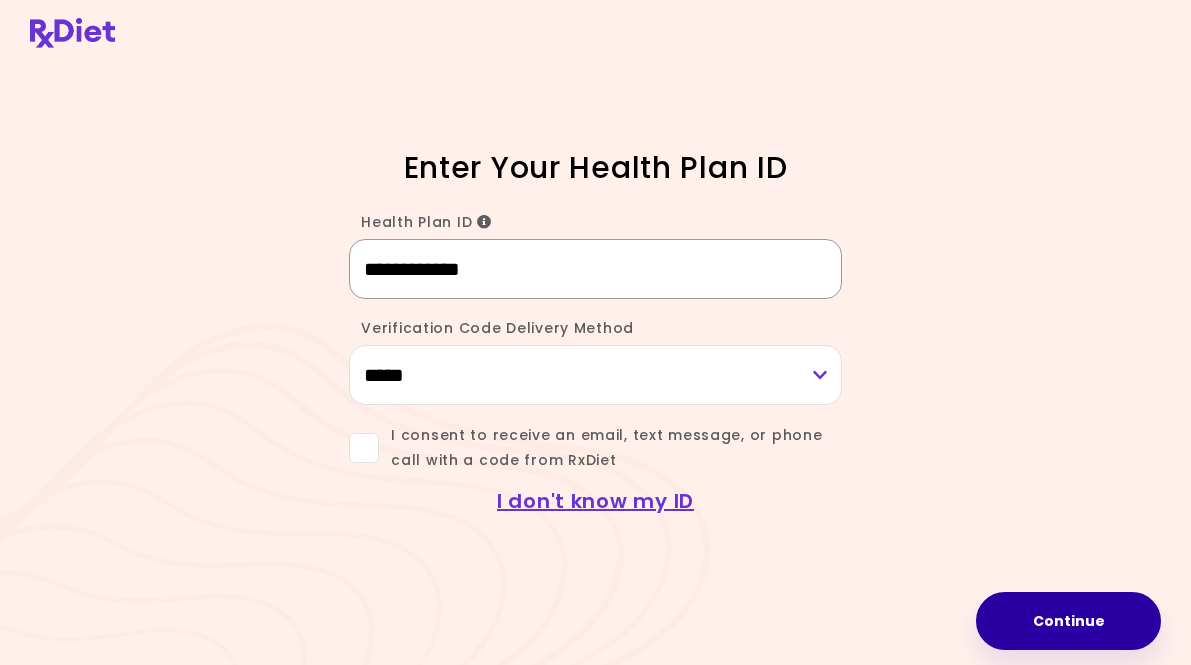 type on "**********" 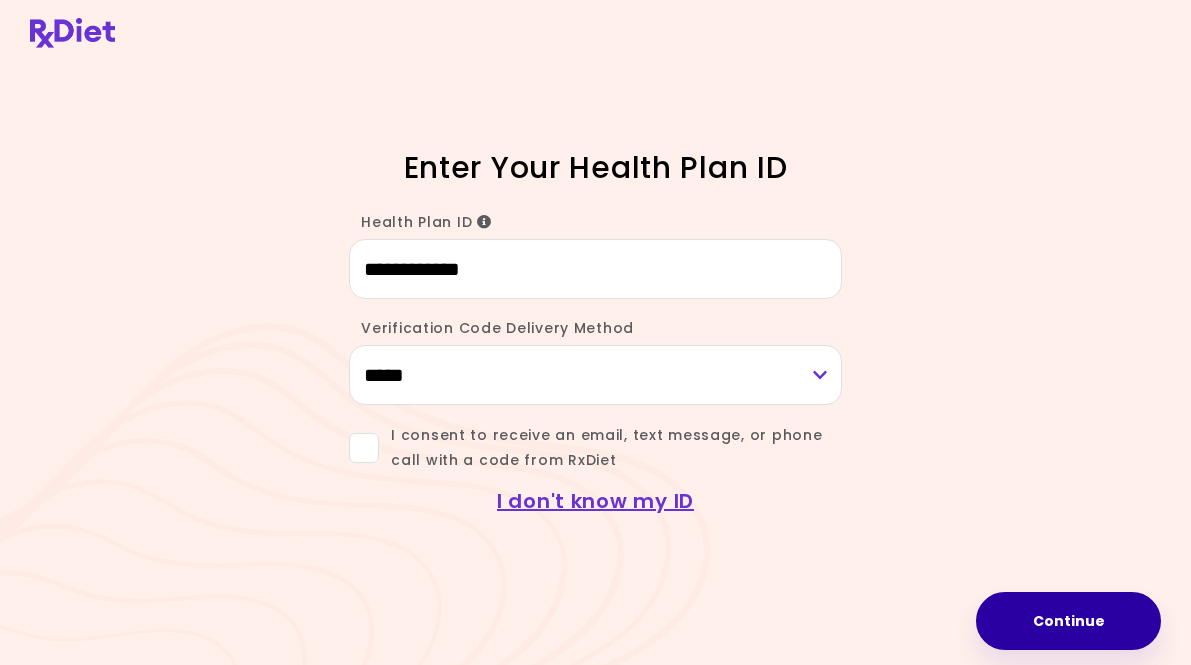 click on "Continue" at bounding box center [1068, 621] 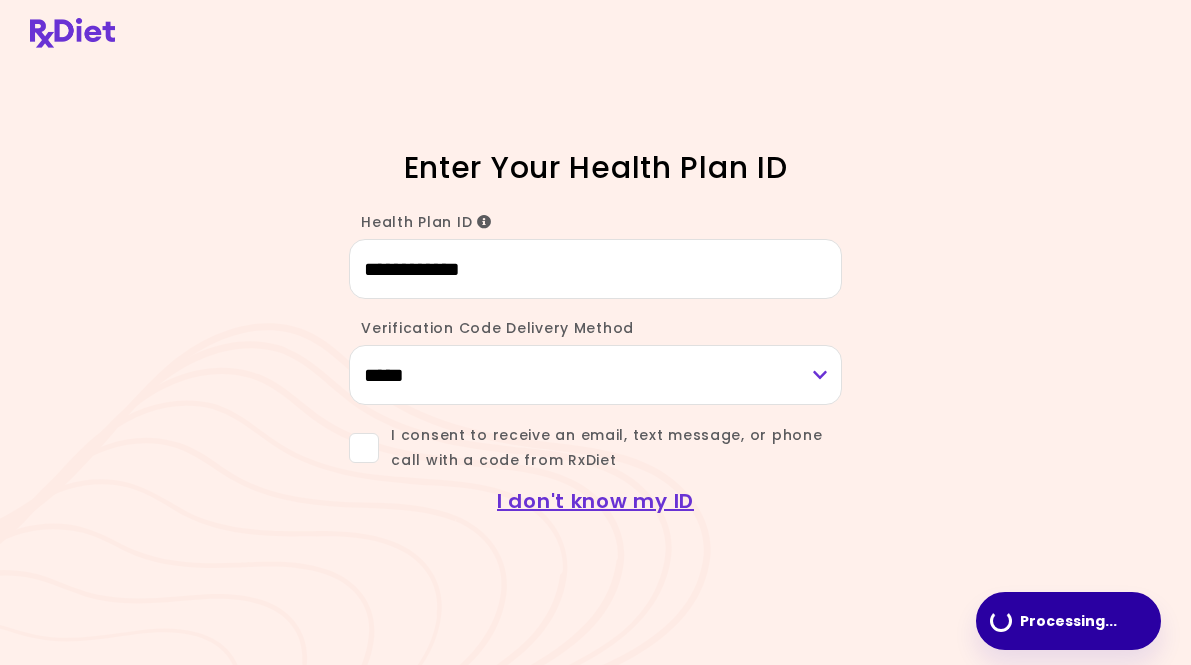 type 